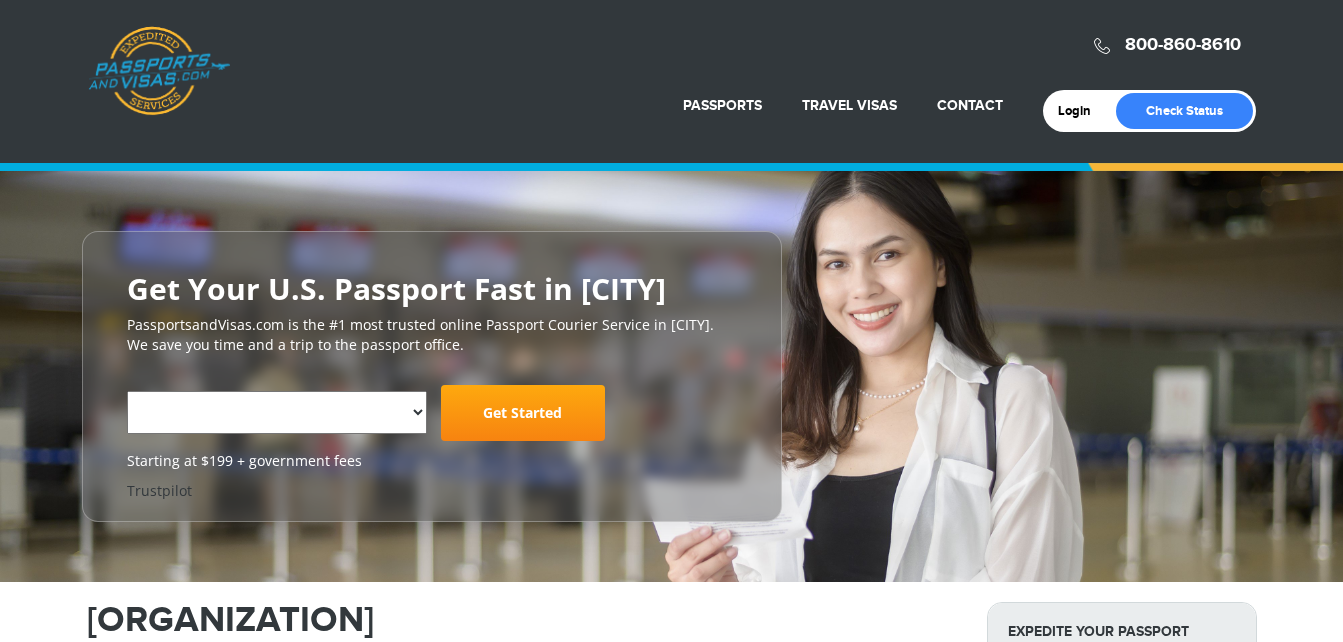 scroll, scrollTop: 0, scrollLeft: 0, axis: both 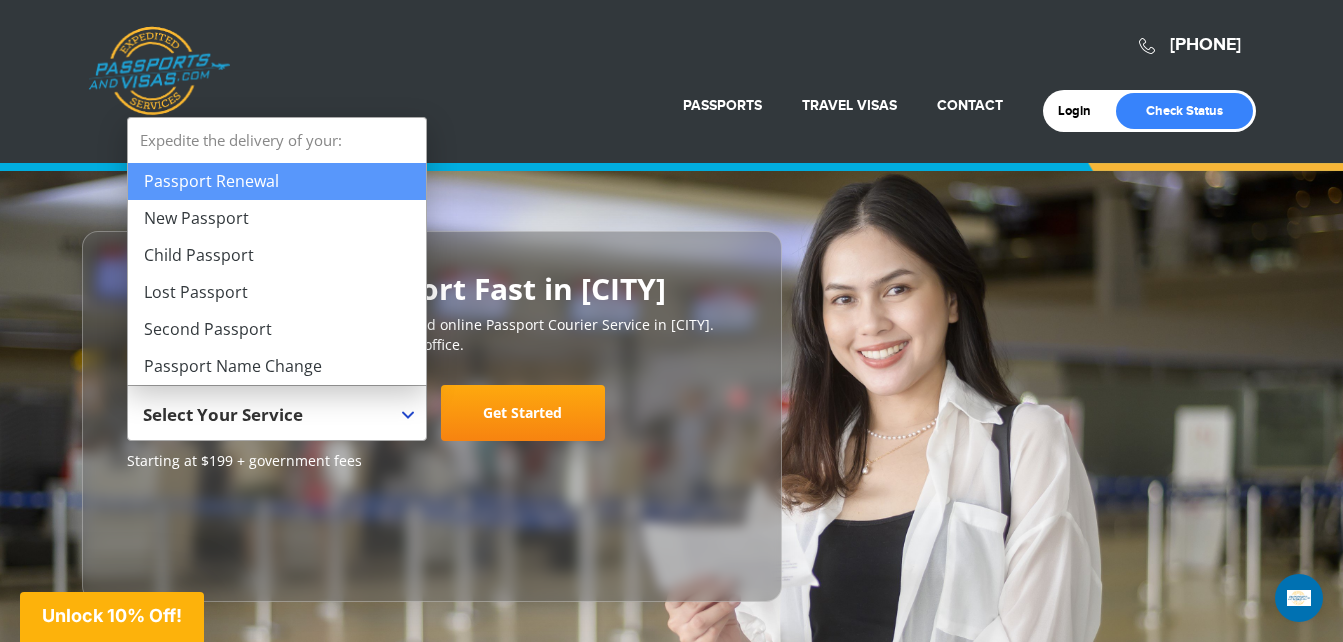 click on "Select Your Service" at bounding box center [274, 421] 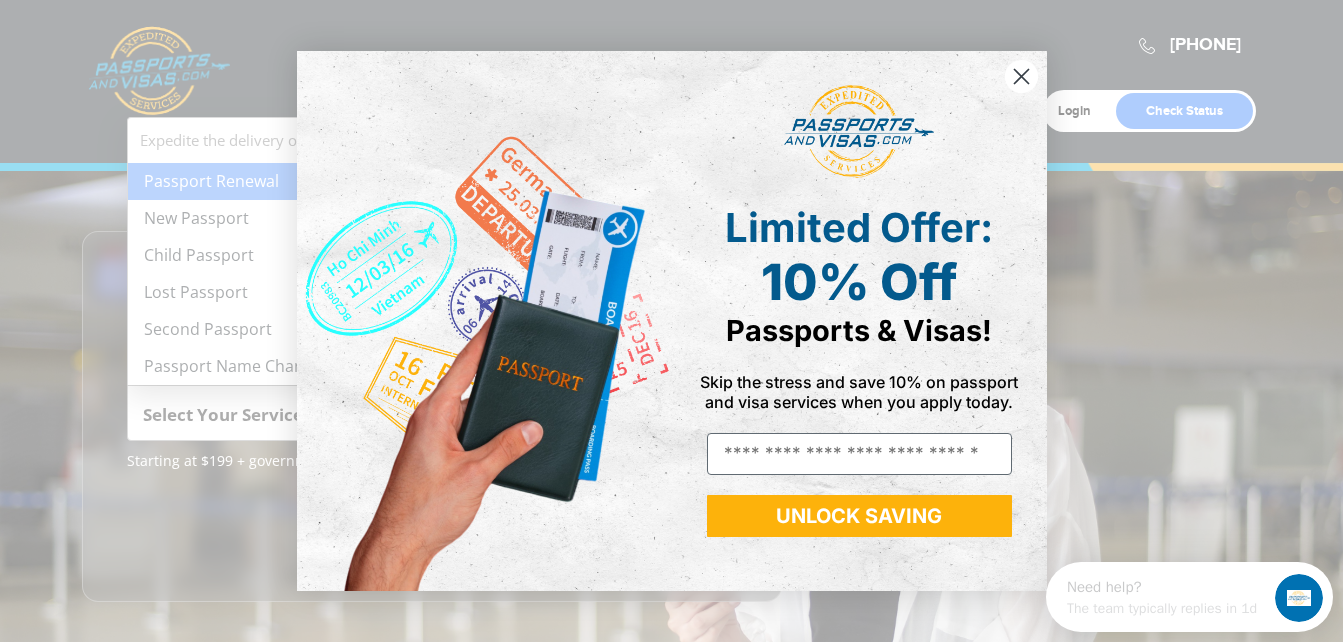 scroll, scrollTop: 0, scrollLeft: 0, axis: both 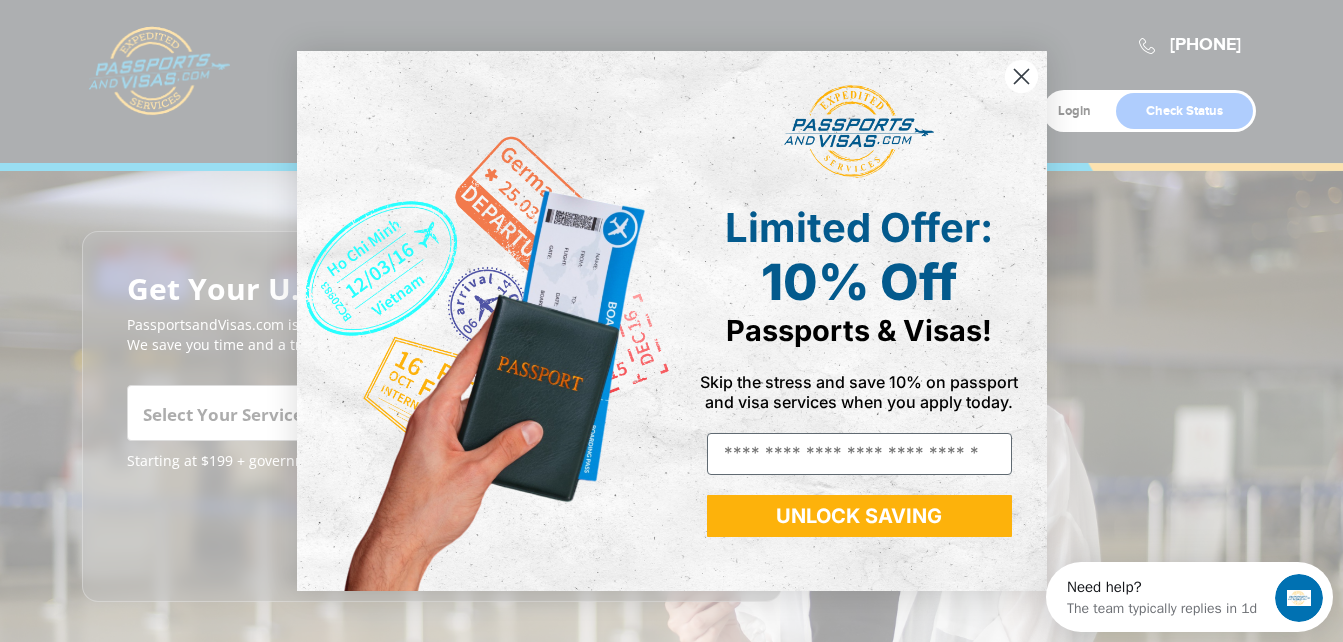 click 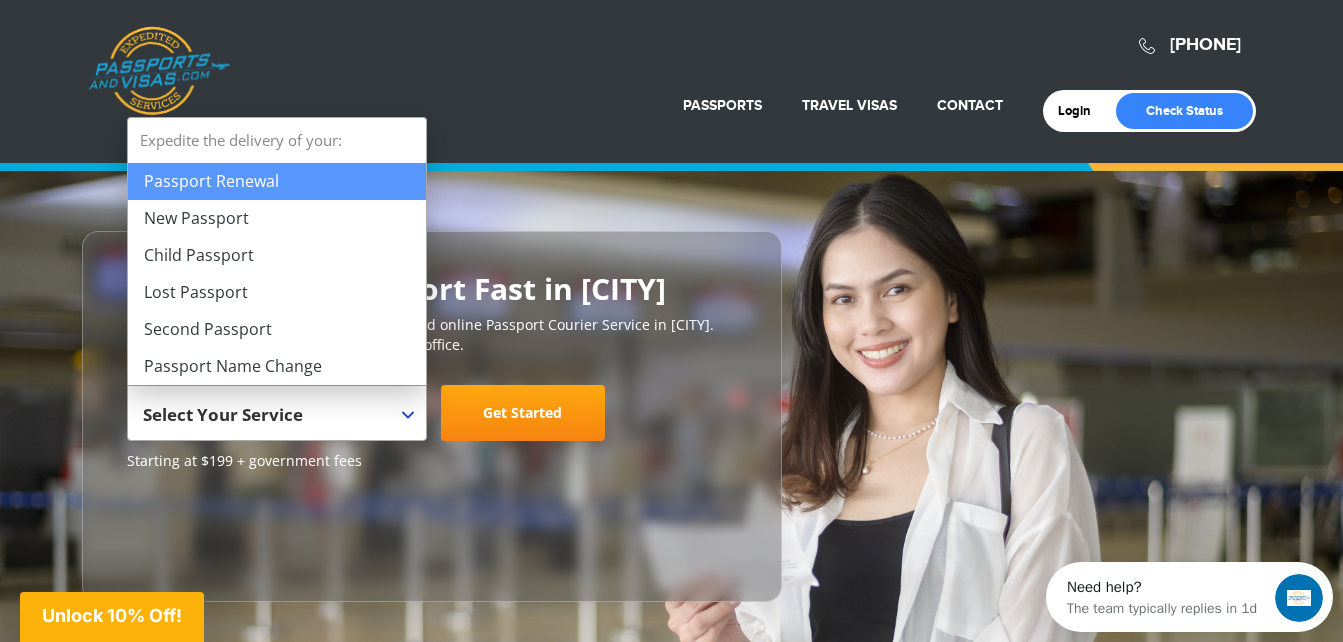 click at bounding box center (408, 415) 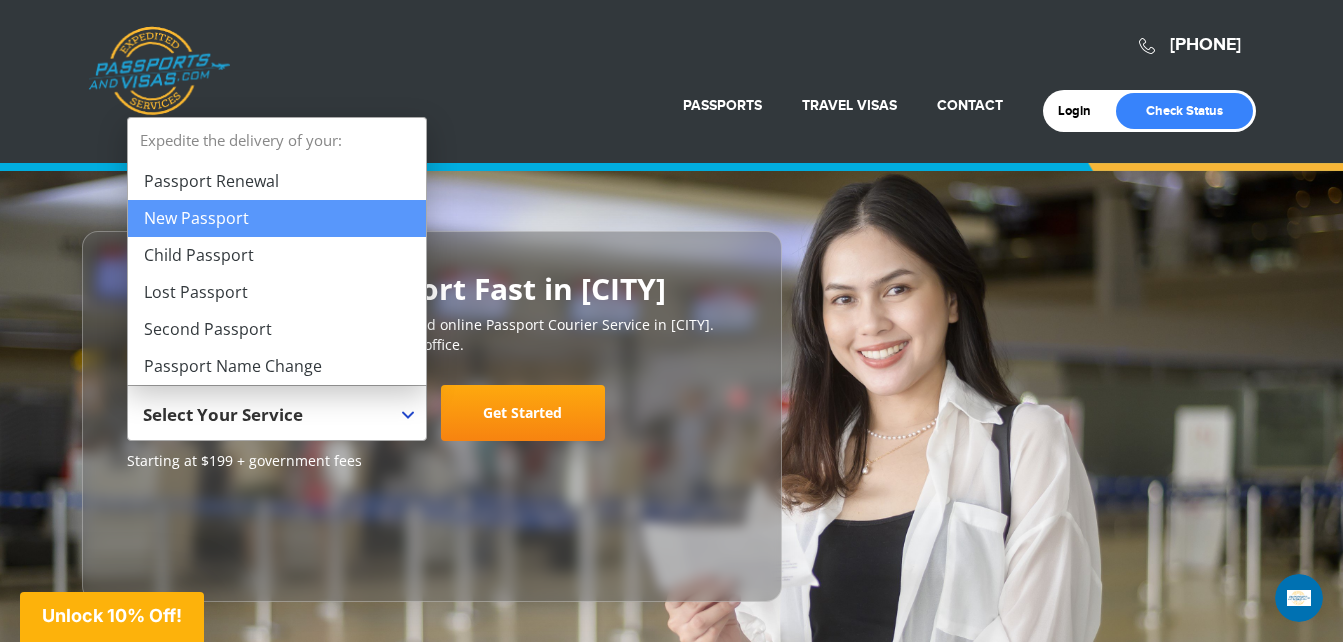 select on "**********" 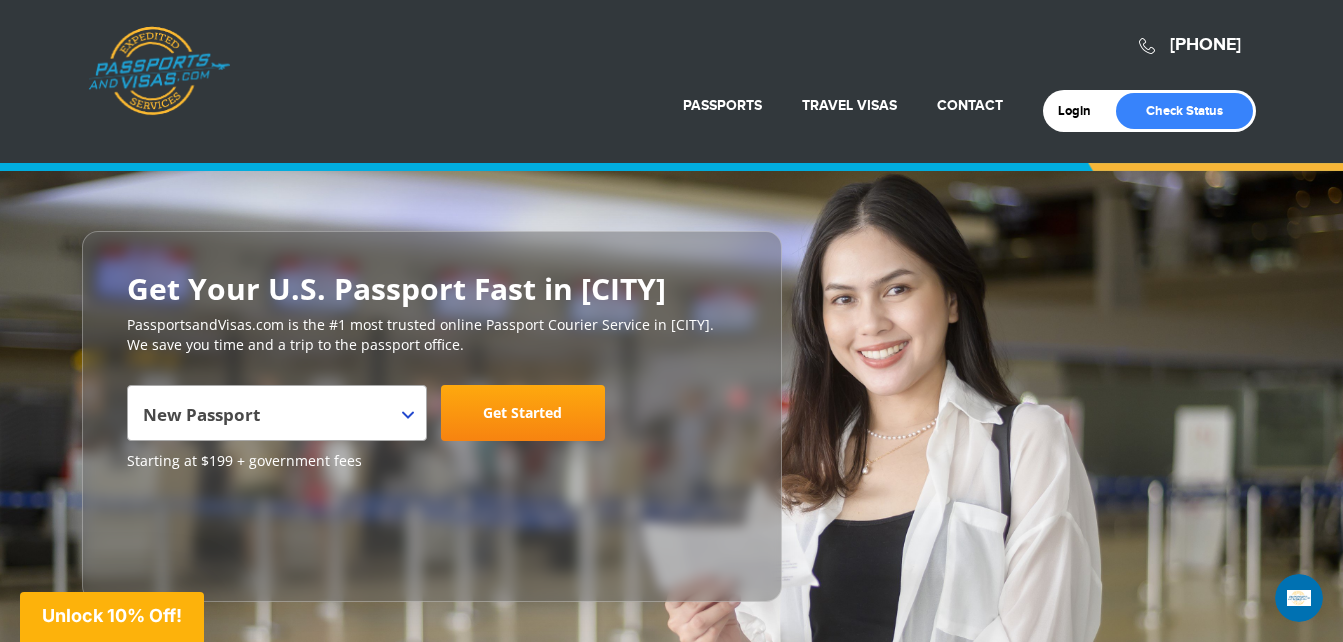 click on "Get Started" at bounding box center [523, 413] 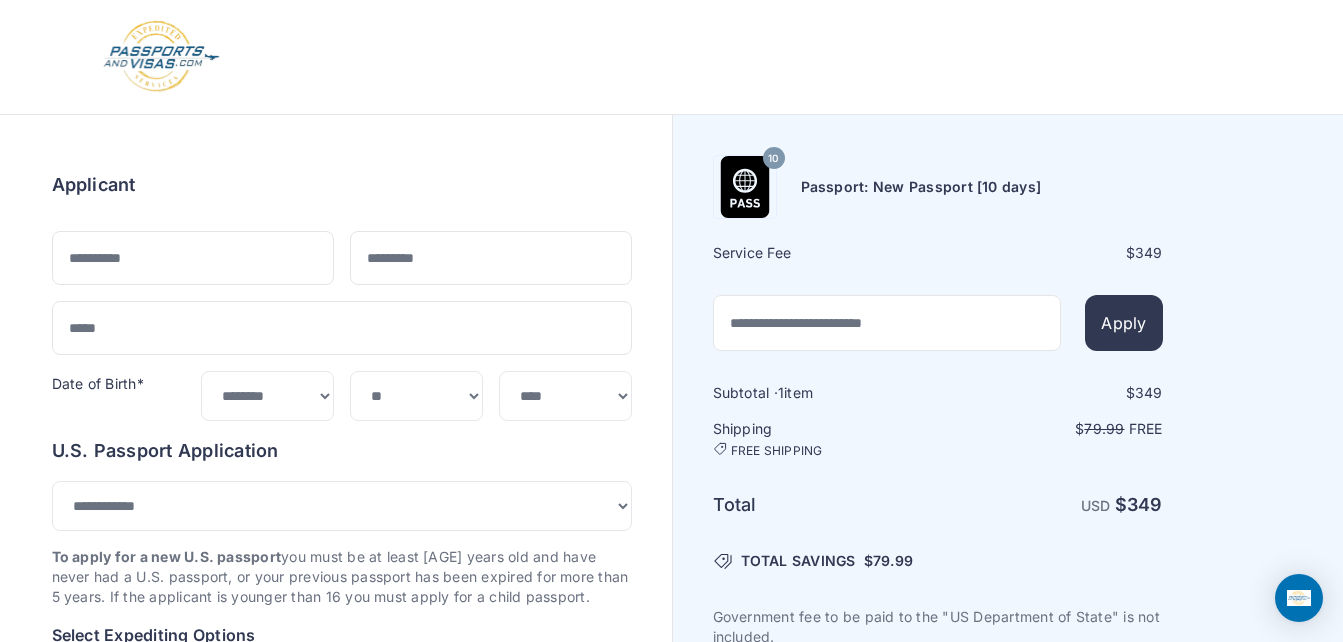 select on "***" 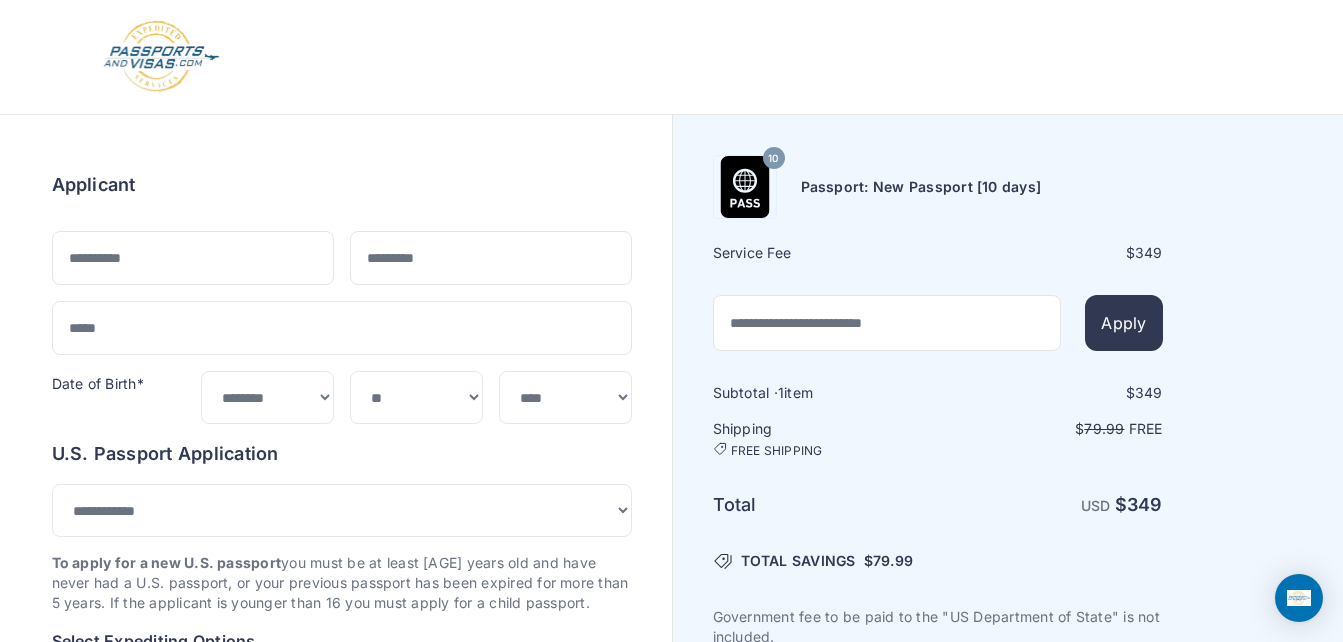 scroll, scrollTop: 0, scrollLeft: 0, axis: both 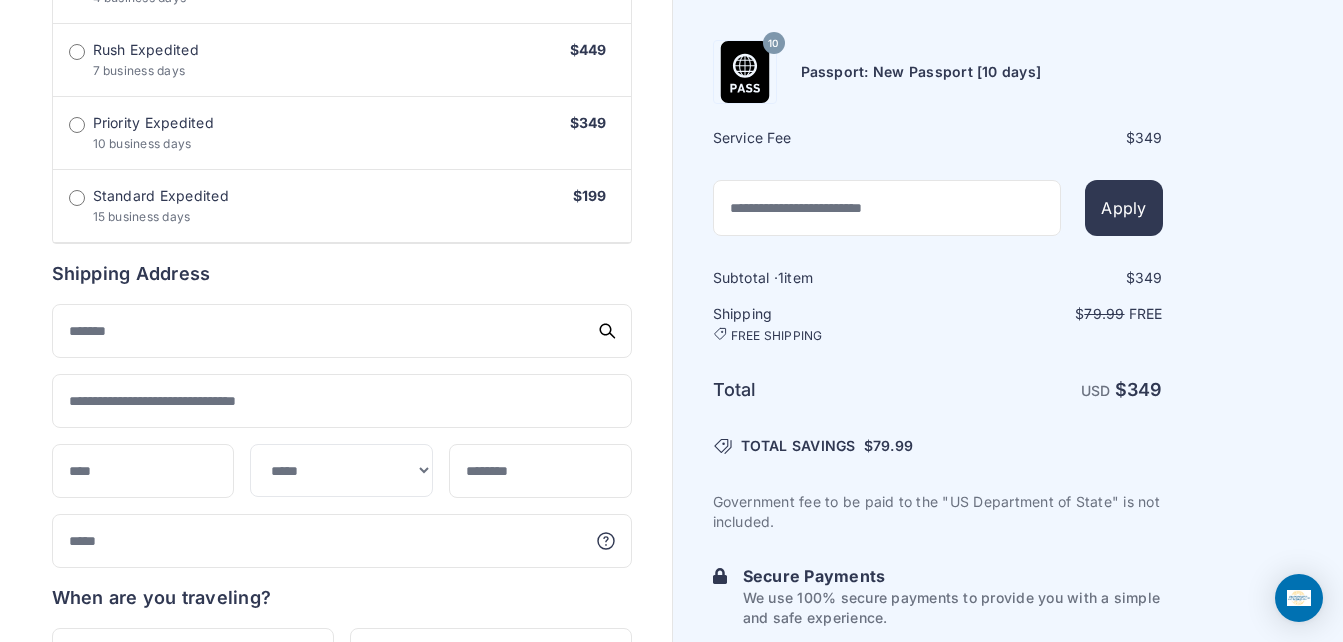 click on "Standard Expedited
15 business days
$199" at bounding box center [342, 206] 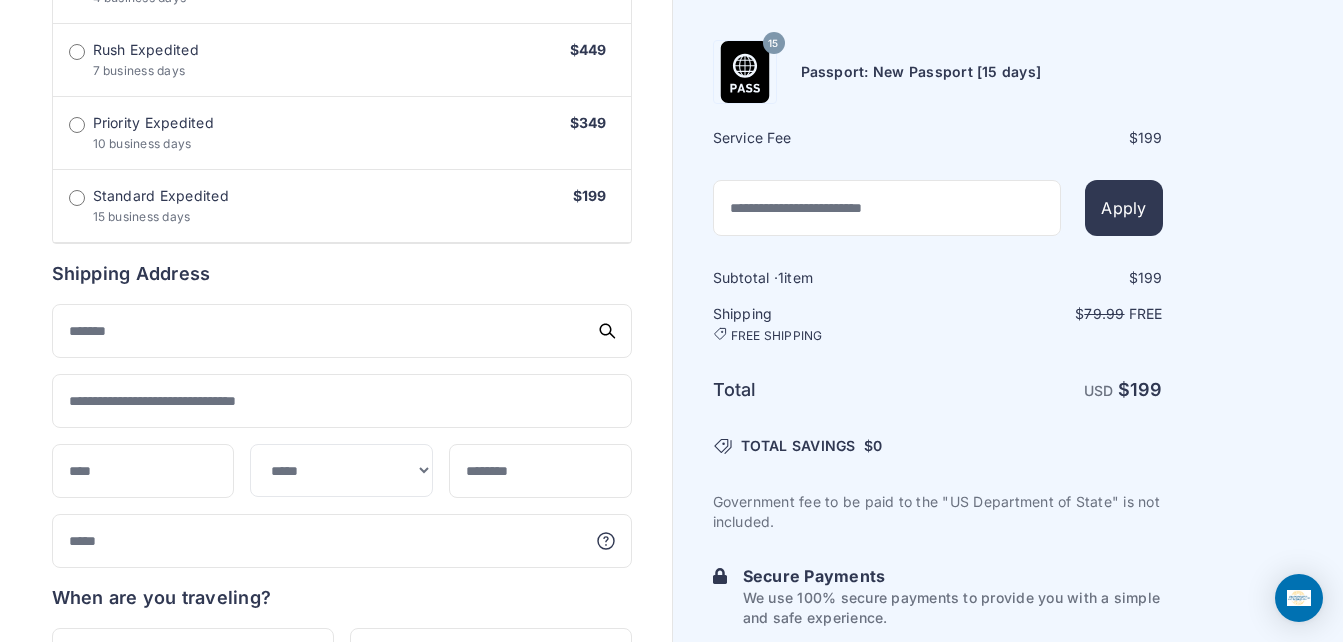 scroll, scrollTop: 1350, scrollLeft: 0, axis: vertical 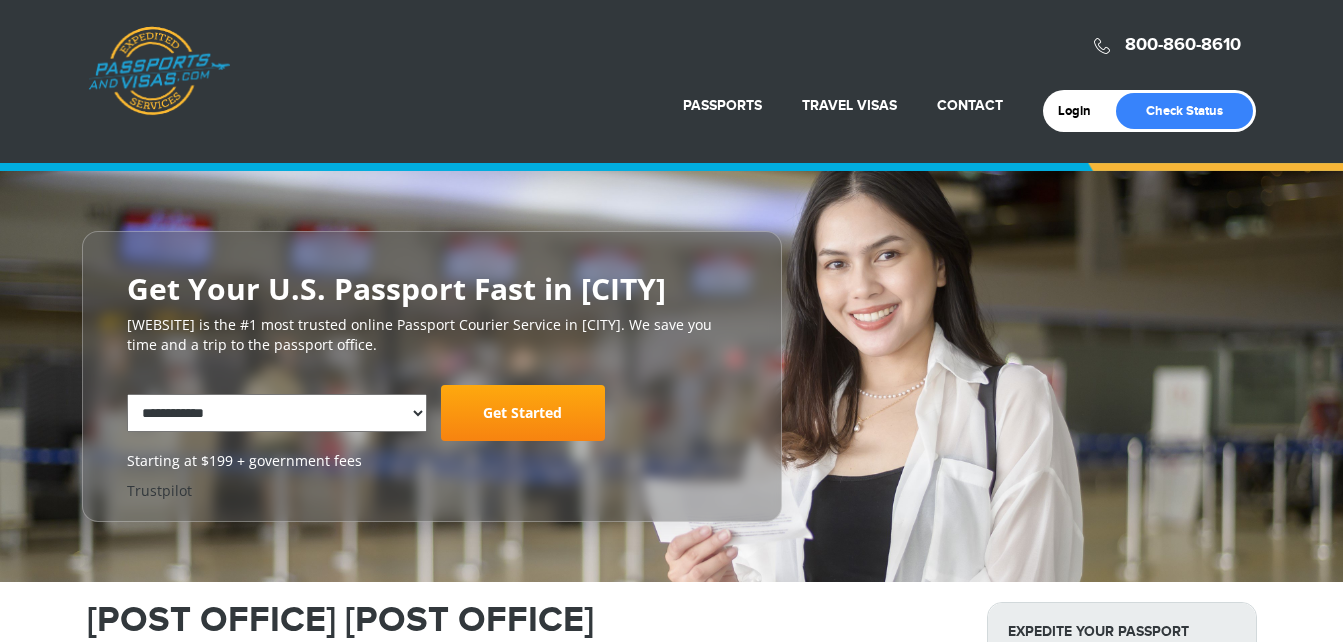 select on "**********" 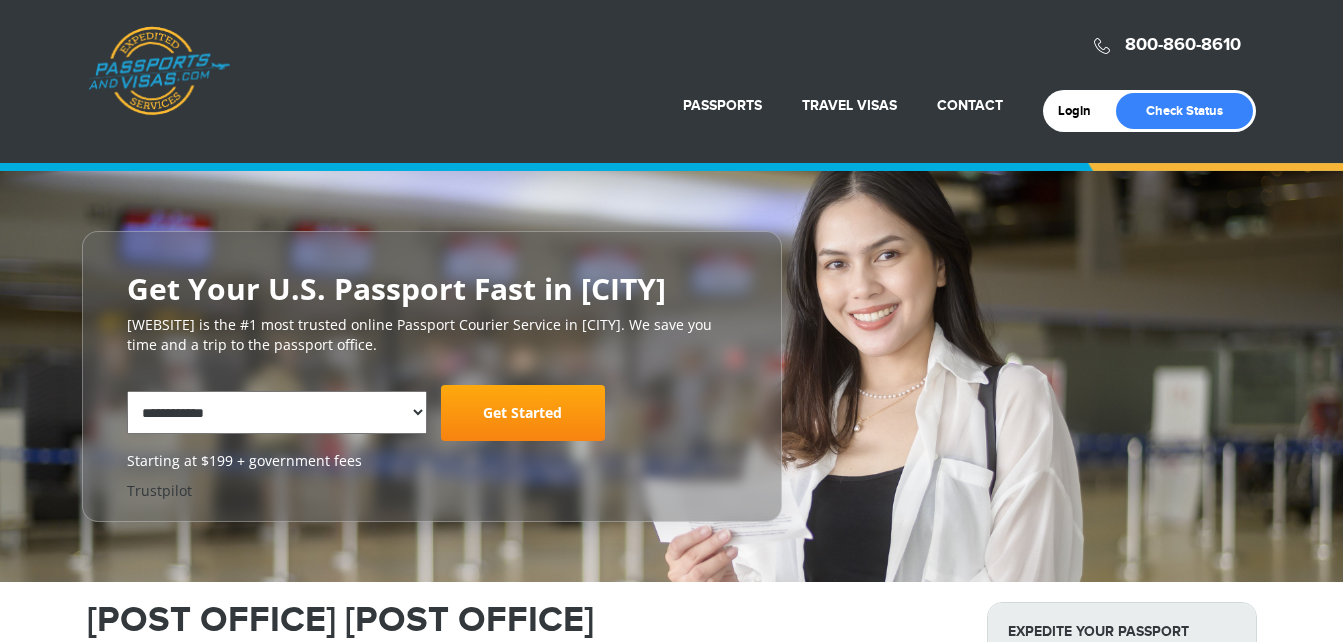 scroll, scrollTop: 0, scrollLeft: 0, axis: both 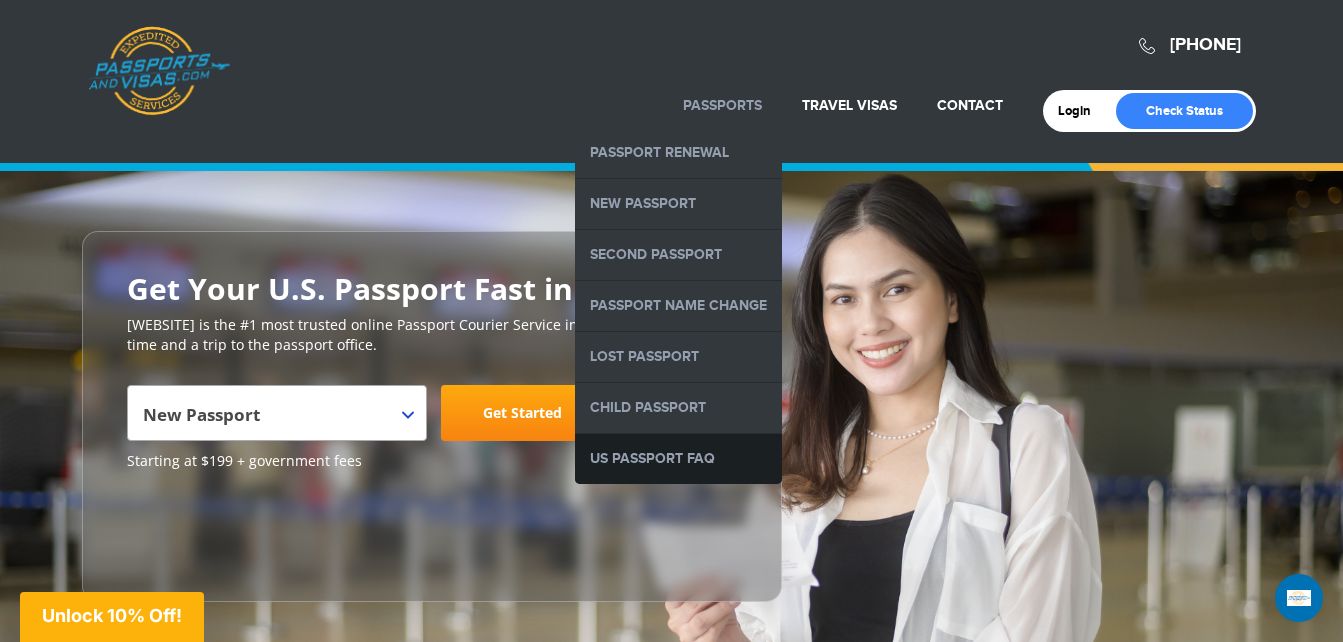 click on "US Passport FAQ" at bounding box center (678, 459) 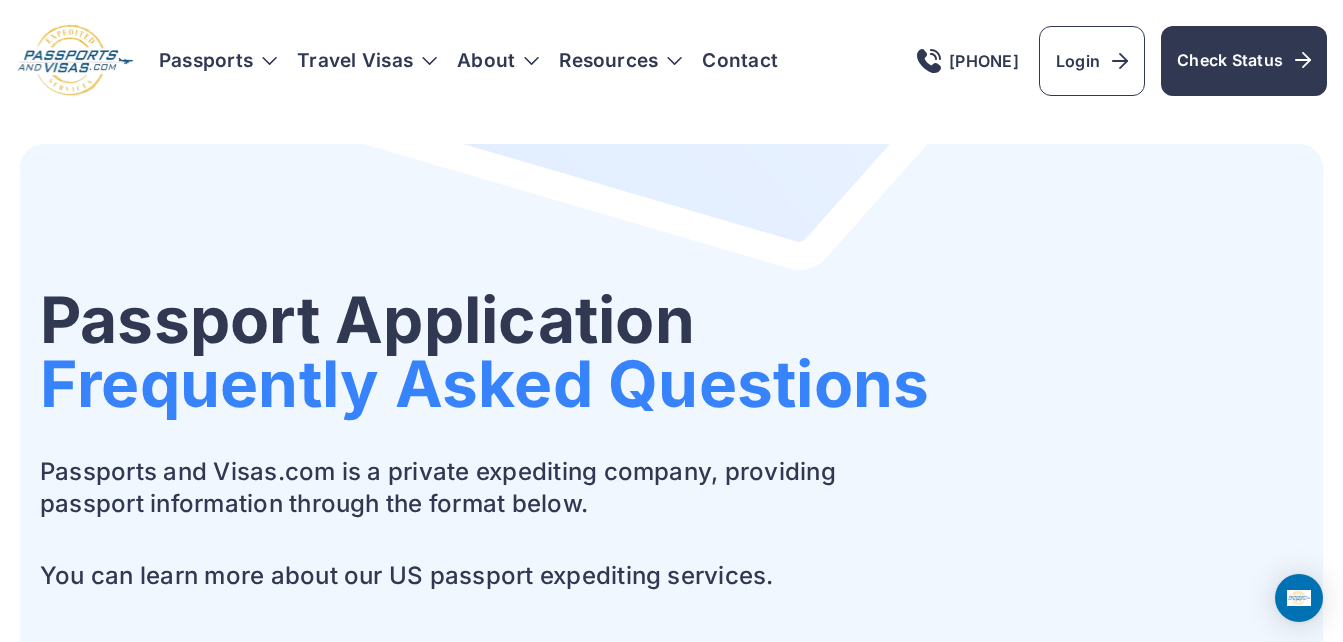 scroll, scrollTop: 0, scrollLeft: 0, axis: both 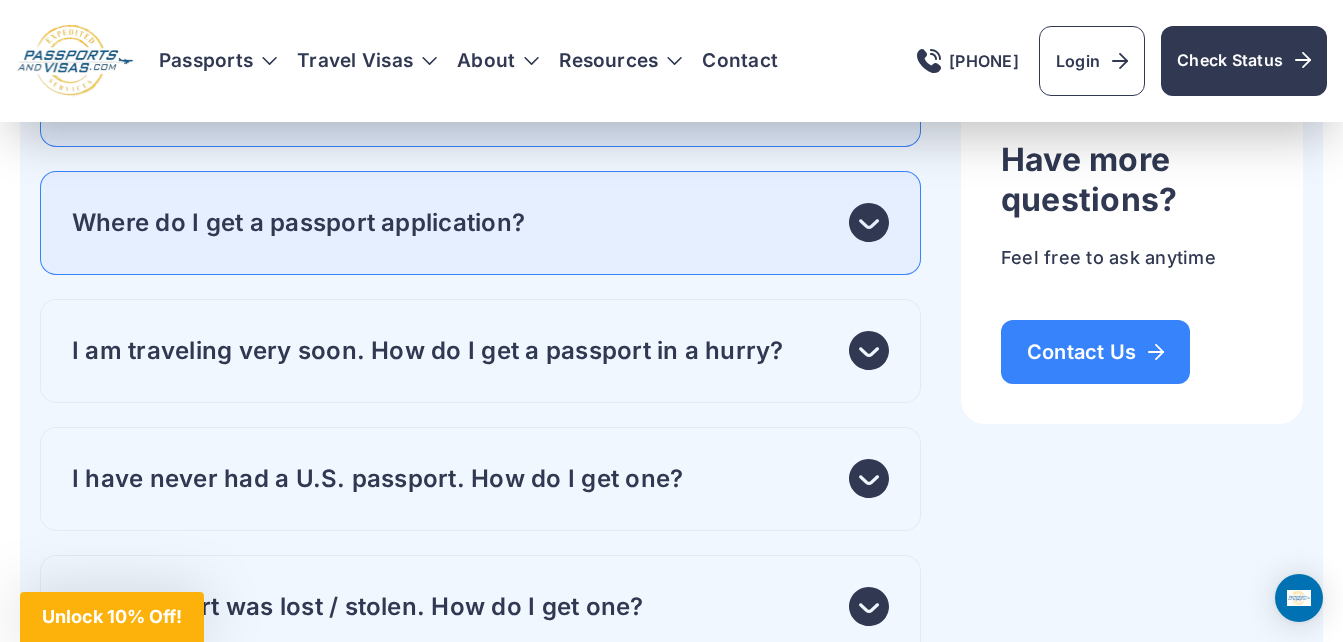 click 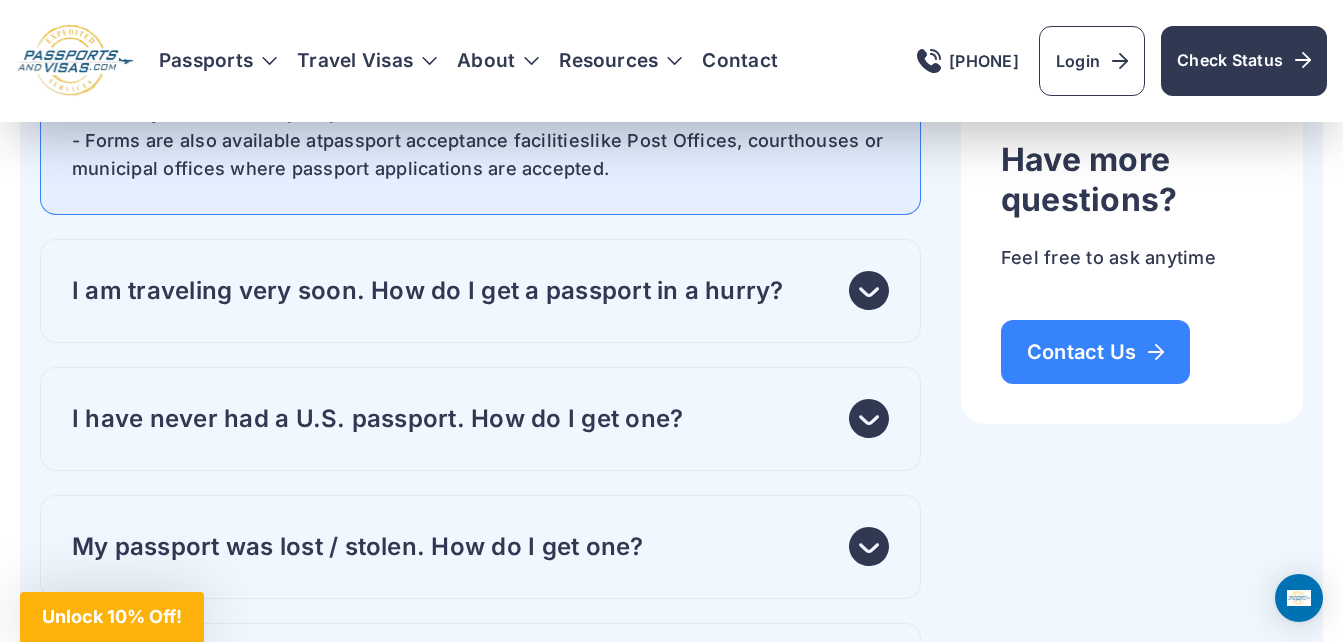 scroll, scrollTop: 893, scrollLeft: 0, axis: vertical 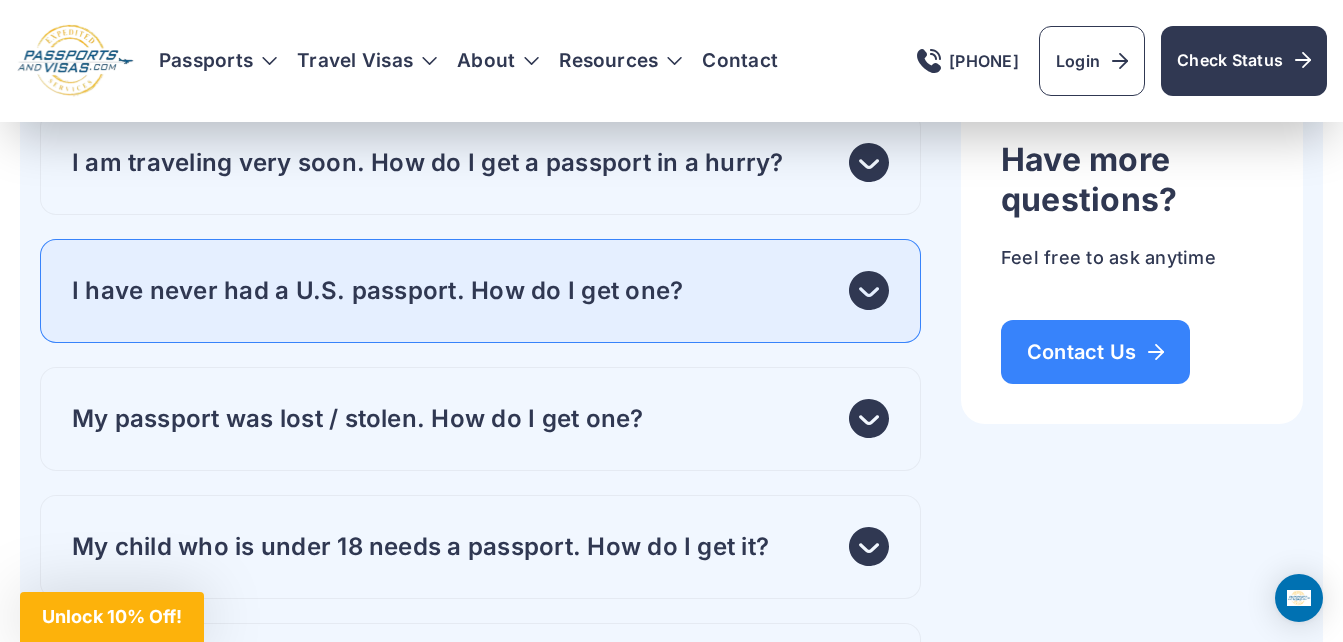 click 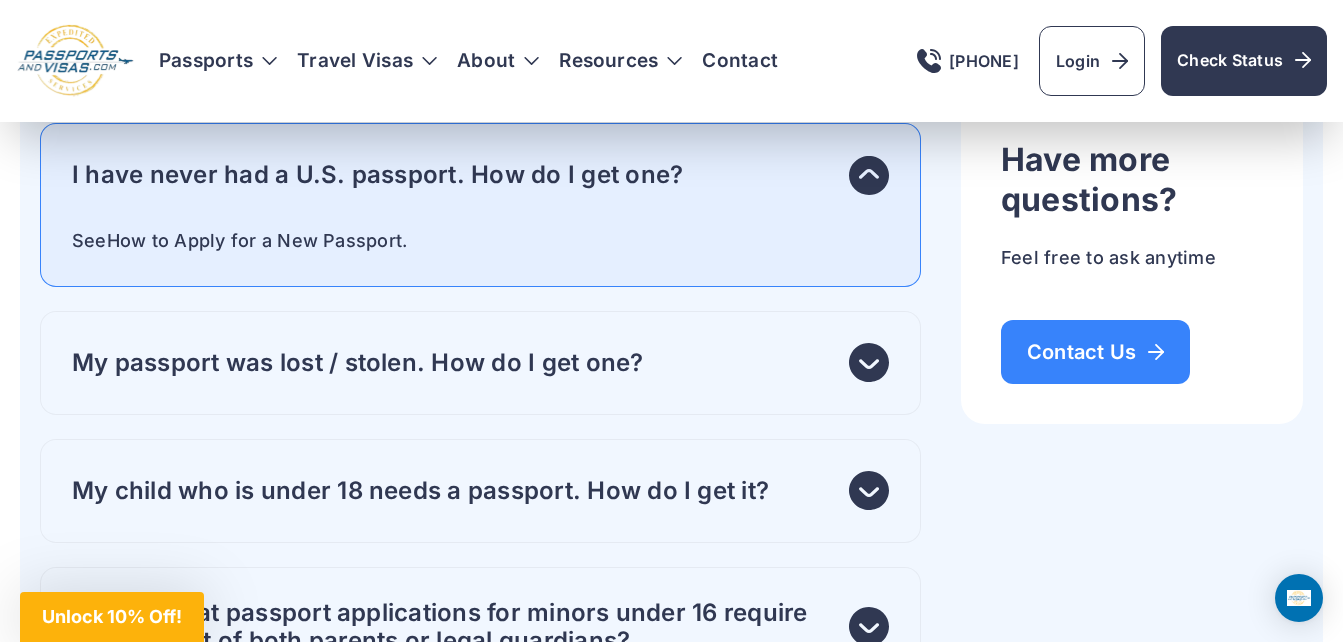 click on "How to Apply for a New Passport" at bounding box center [254, 240] 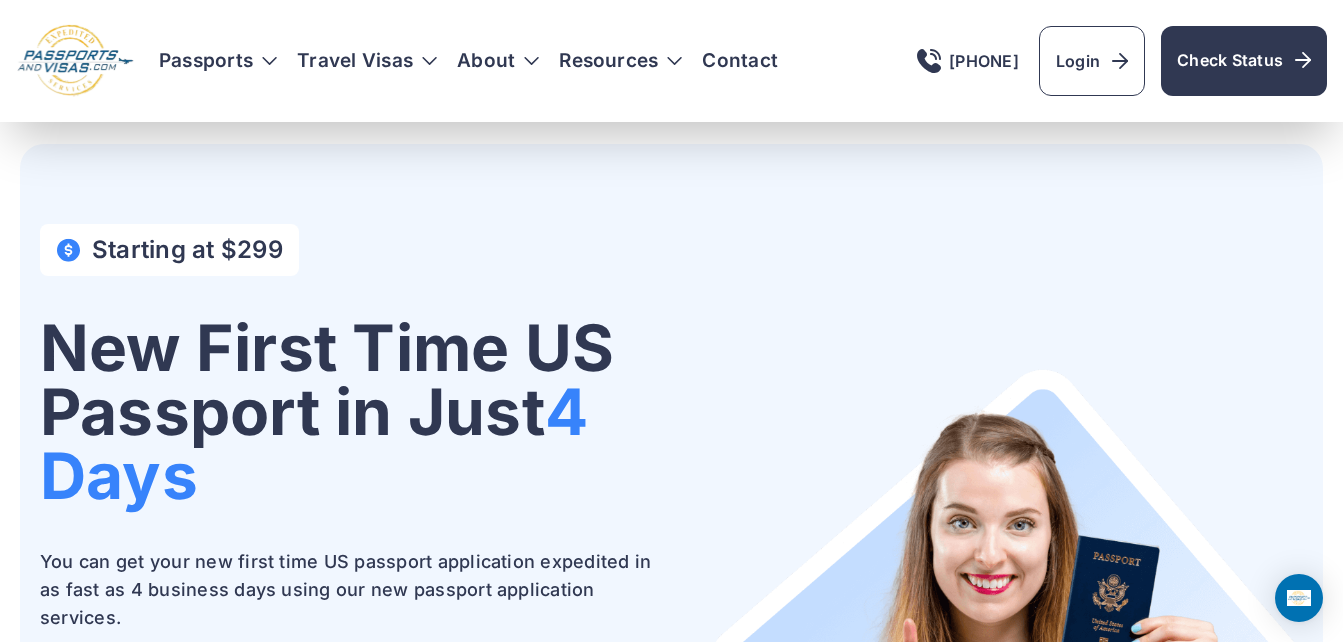scroll, scrollTop: 200, scrollLeft: 0, axis: vertical 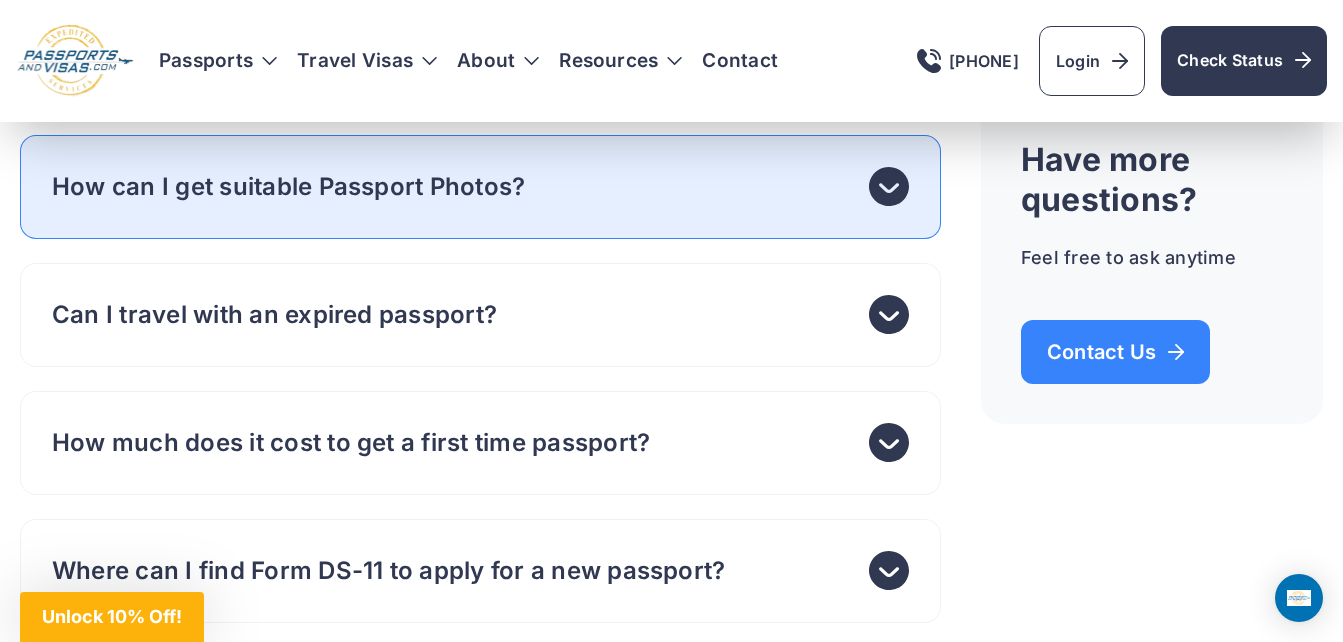 click 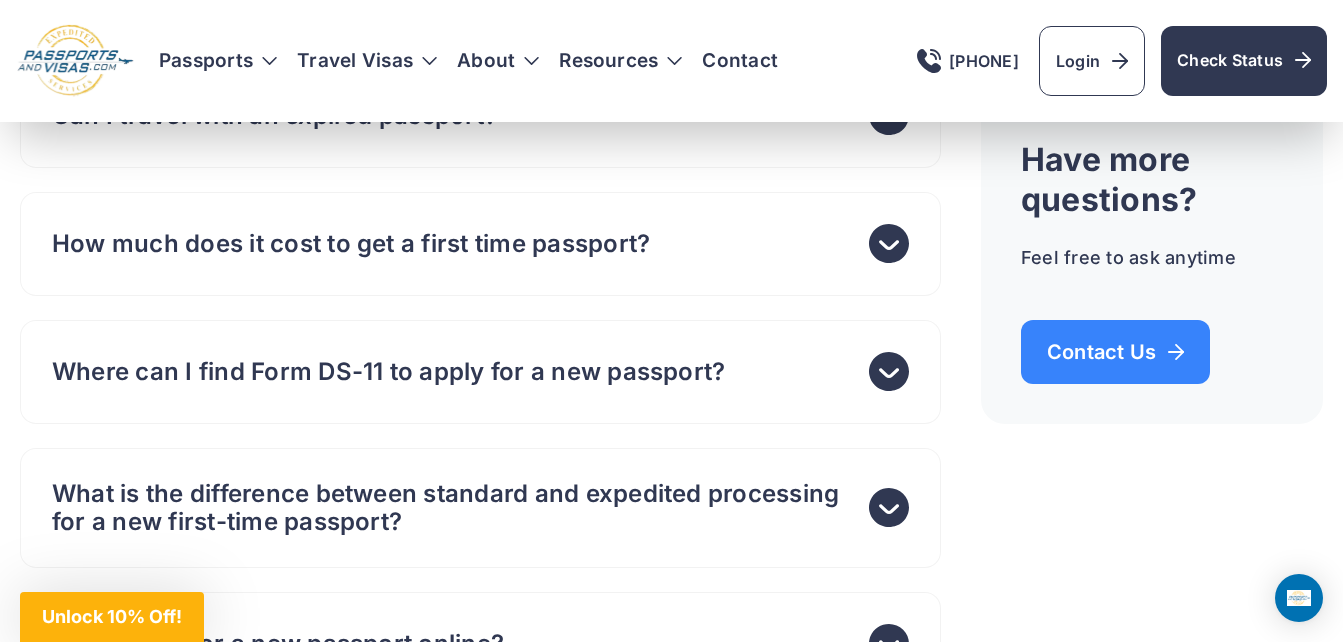 scroll, scrollTop: 8076, scrollLeft: 0, axis: vertical 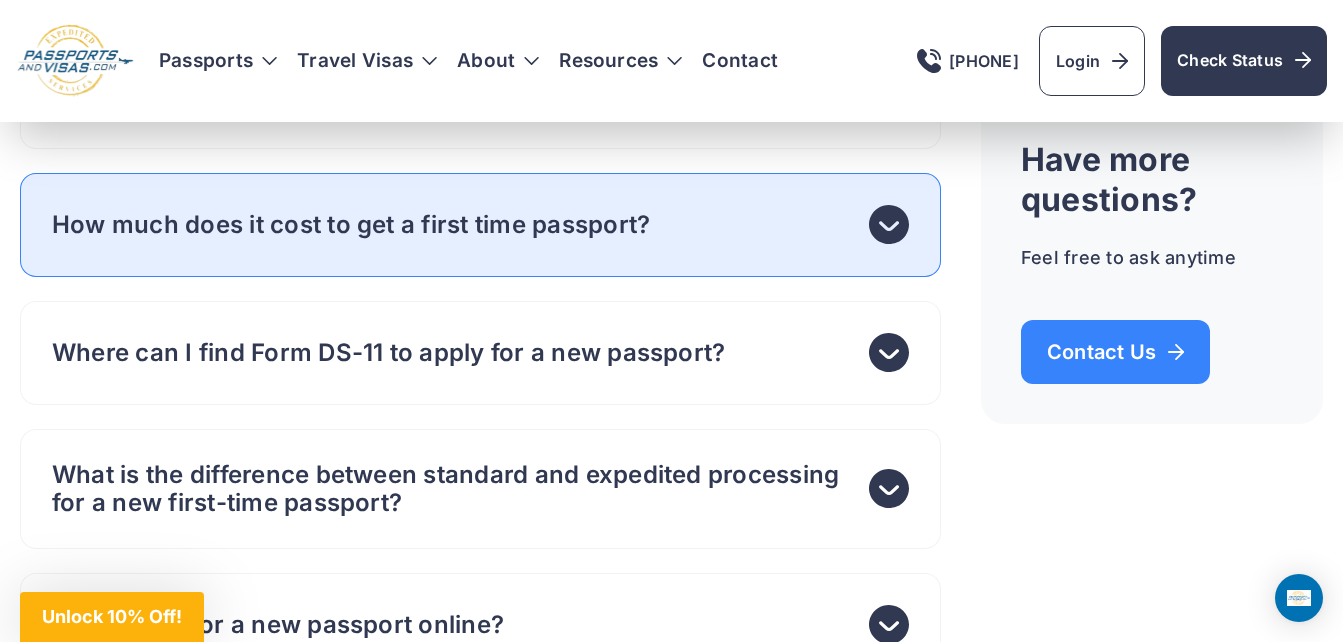 click 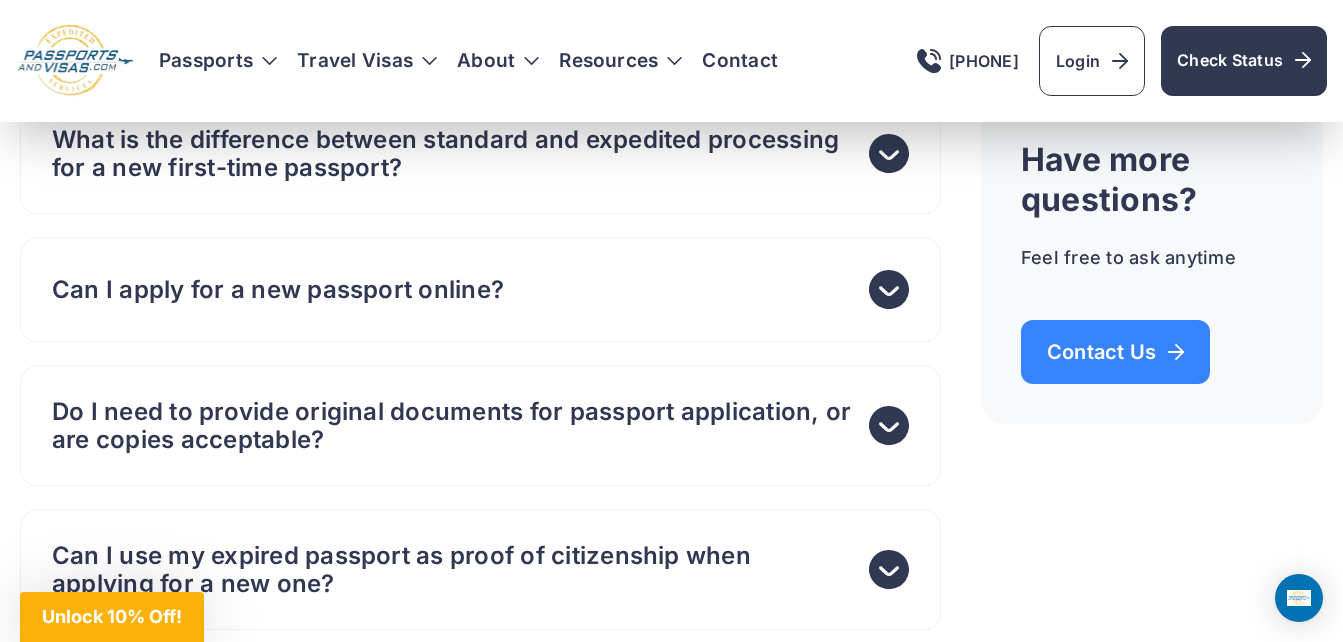 scroll, scrollTop: 10623, scrollLeft: 0, axis: vertical 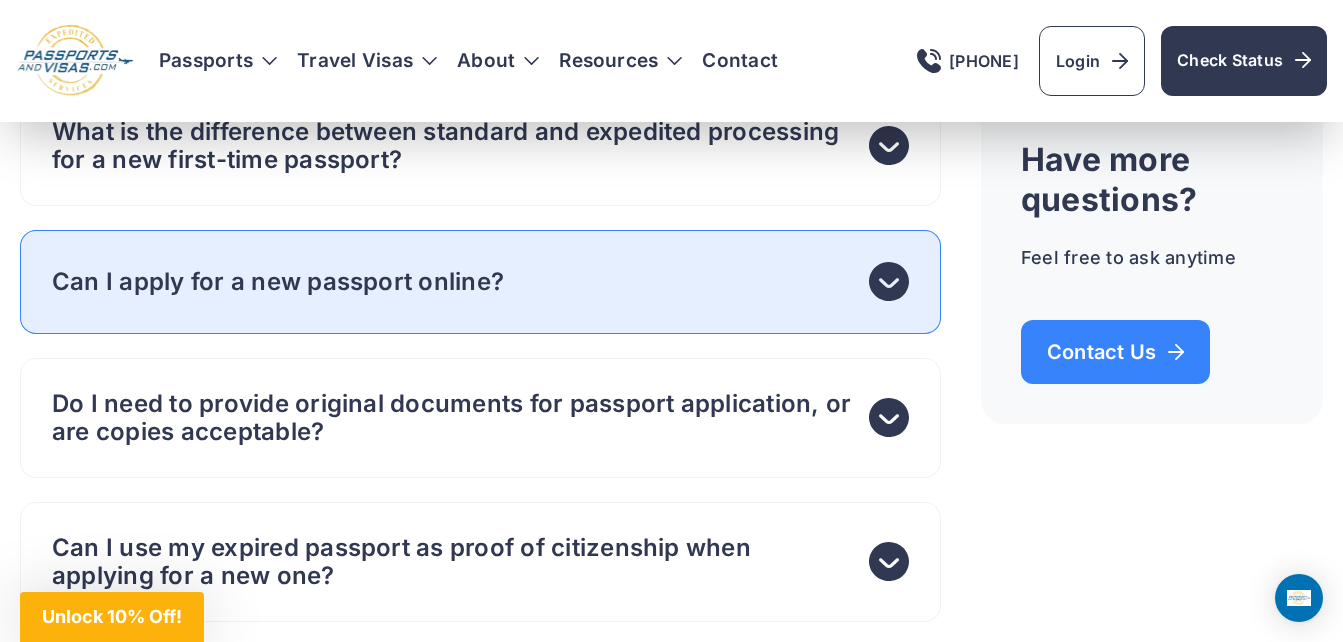 click 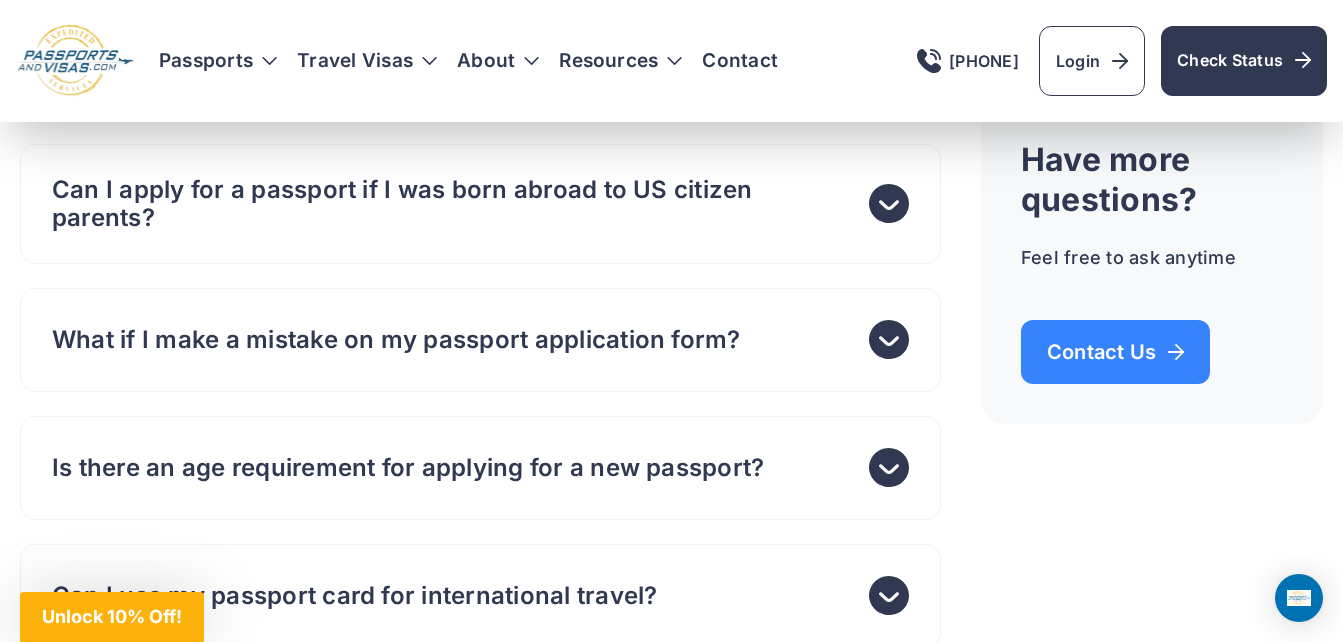 scroll, scrollTop: 11251, scrollLeft: 0, axis: vertical 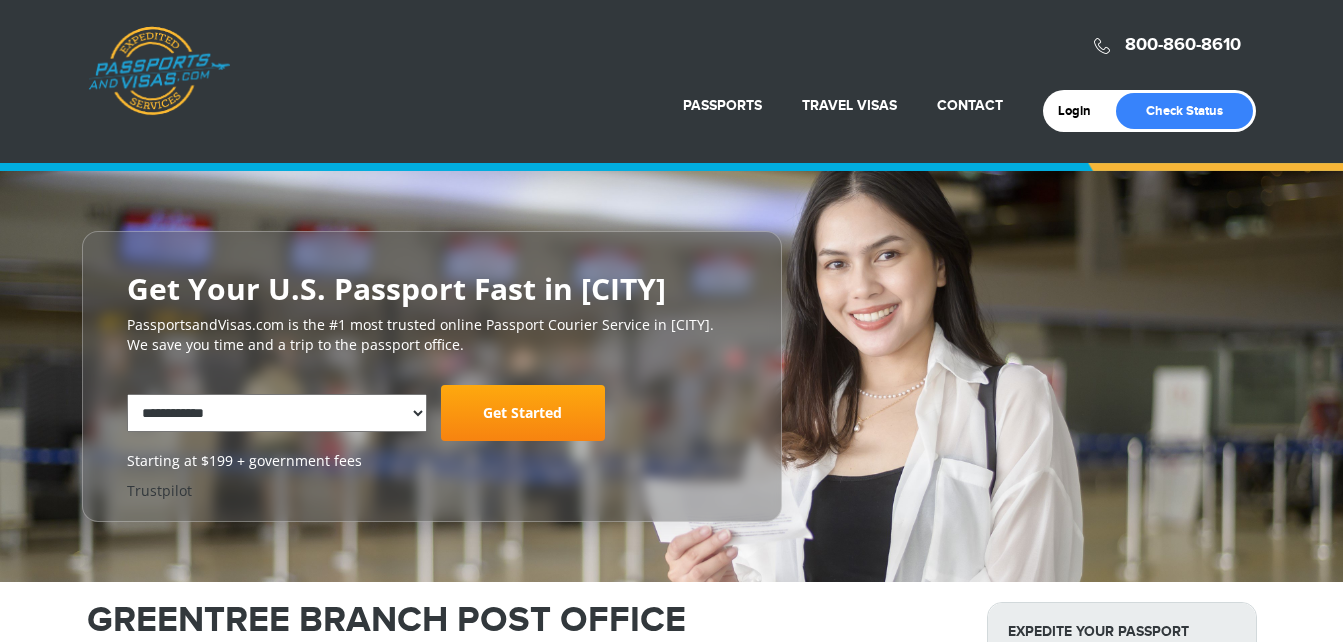 select on "**********" 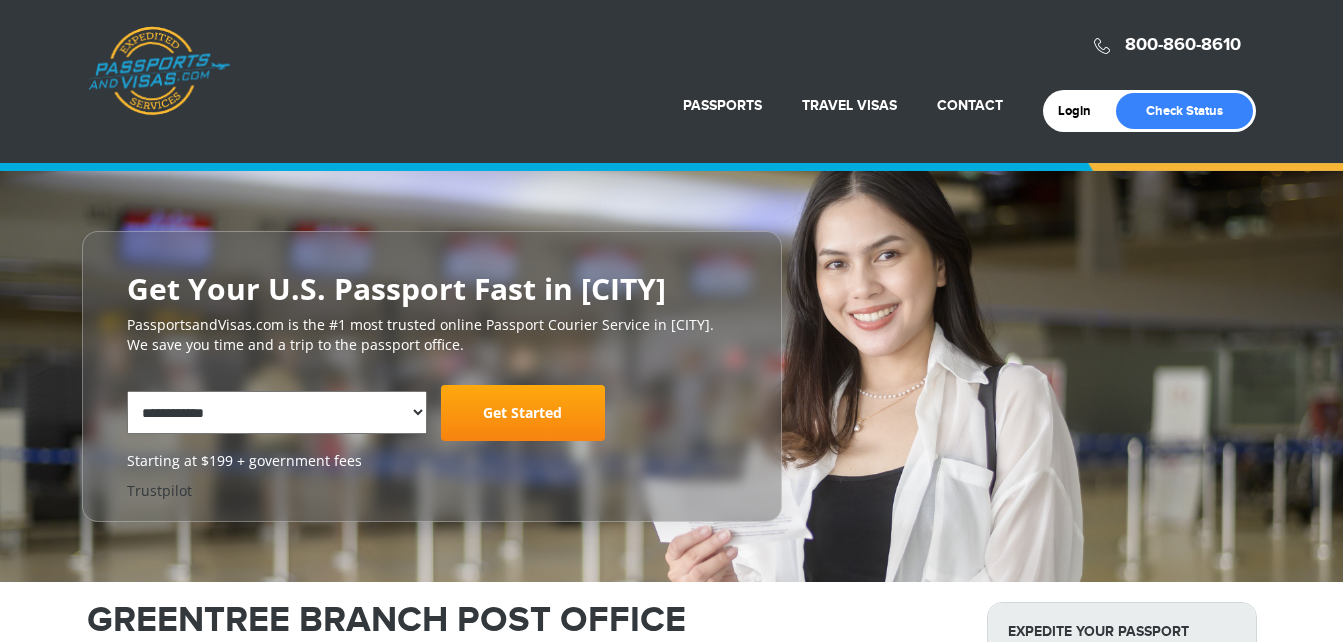 scroll, scrollTop: 0, scrollLeft: 0, axis: both 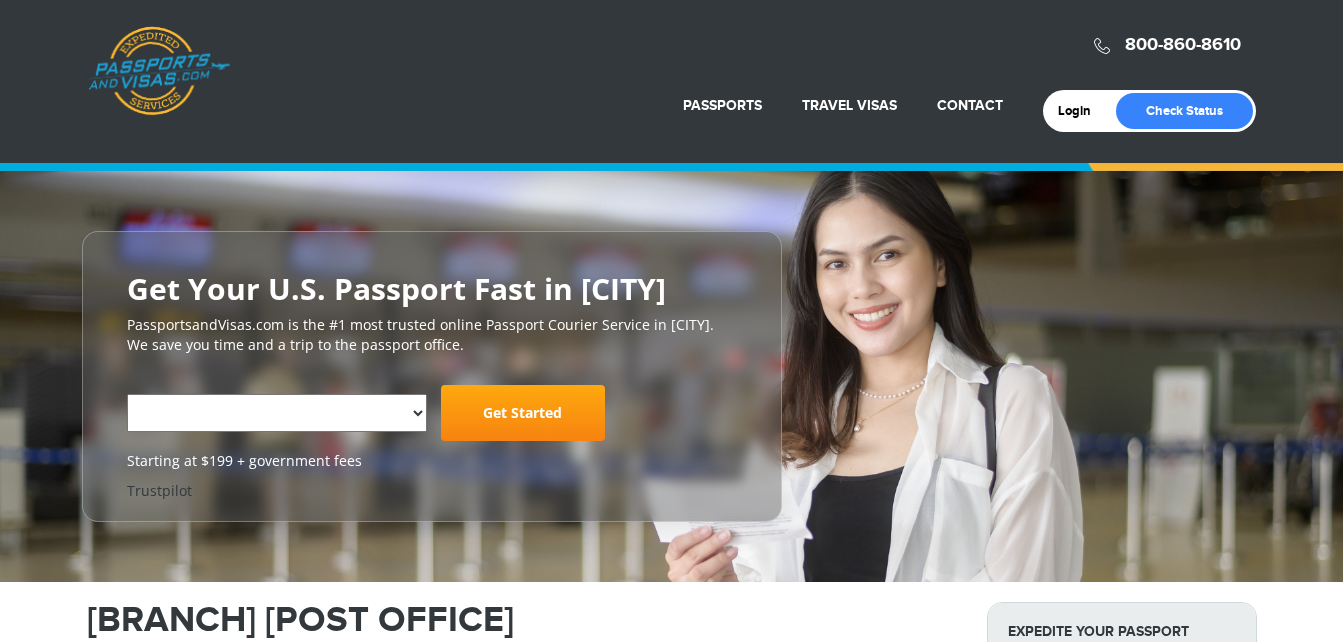 select on "**********" 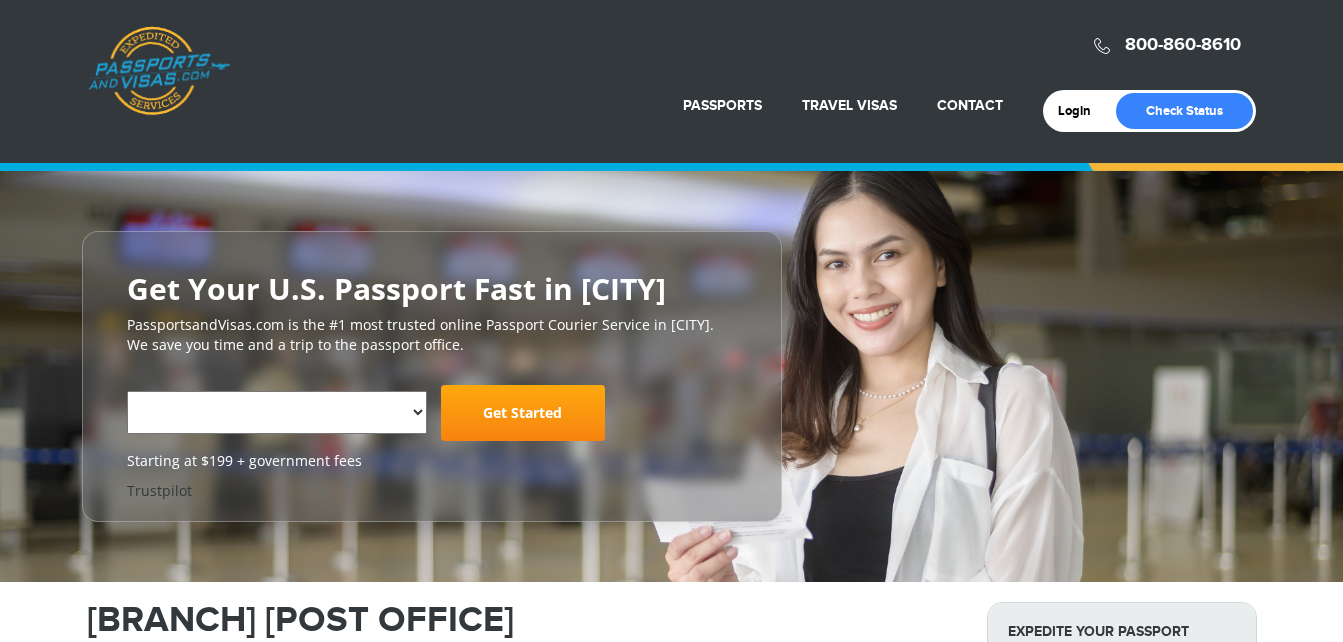scroll, scrollTop: 0, scrollLeft: 0, axis: both 